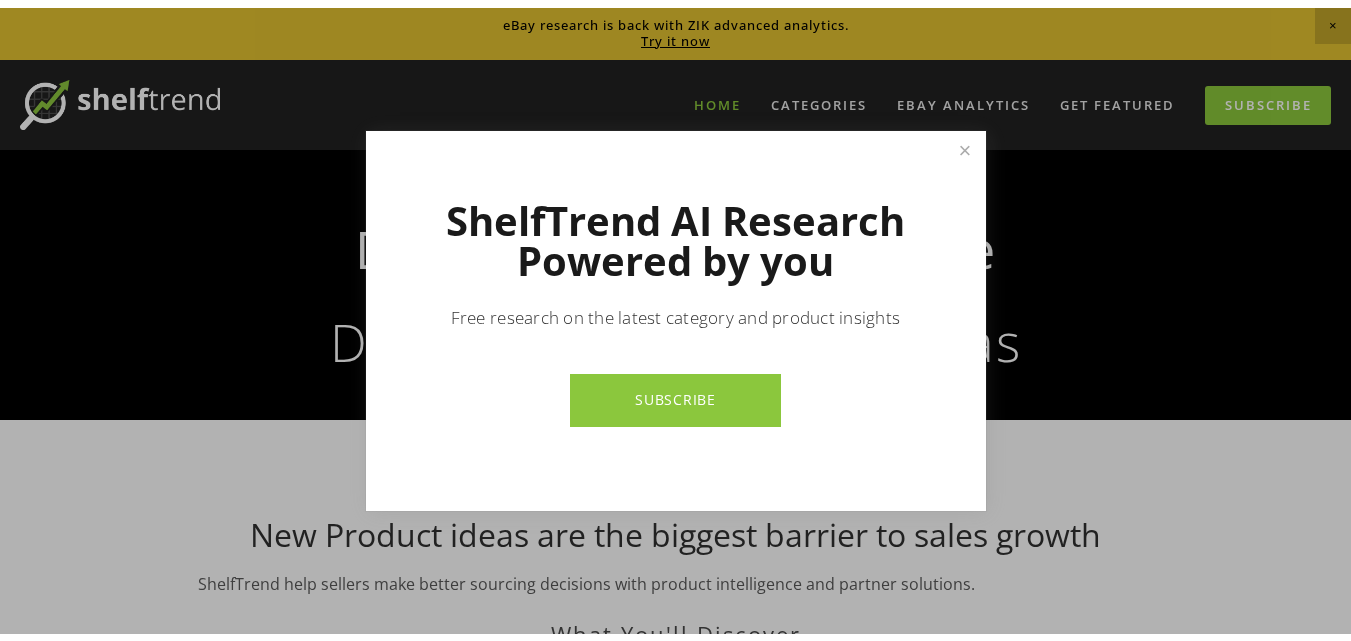scroll, scrollTop: 0, scrollLeft: 0, axis: both 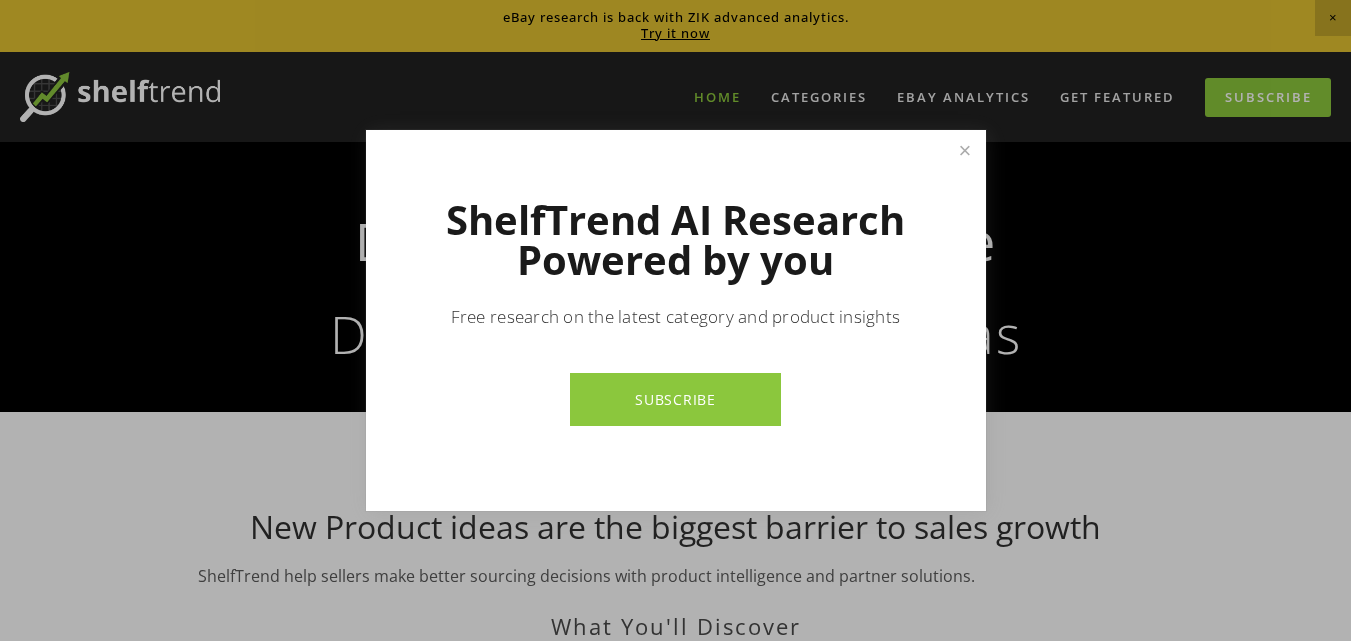 click on "SUBSCRIBE" at bounding box center (675, 399) 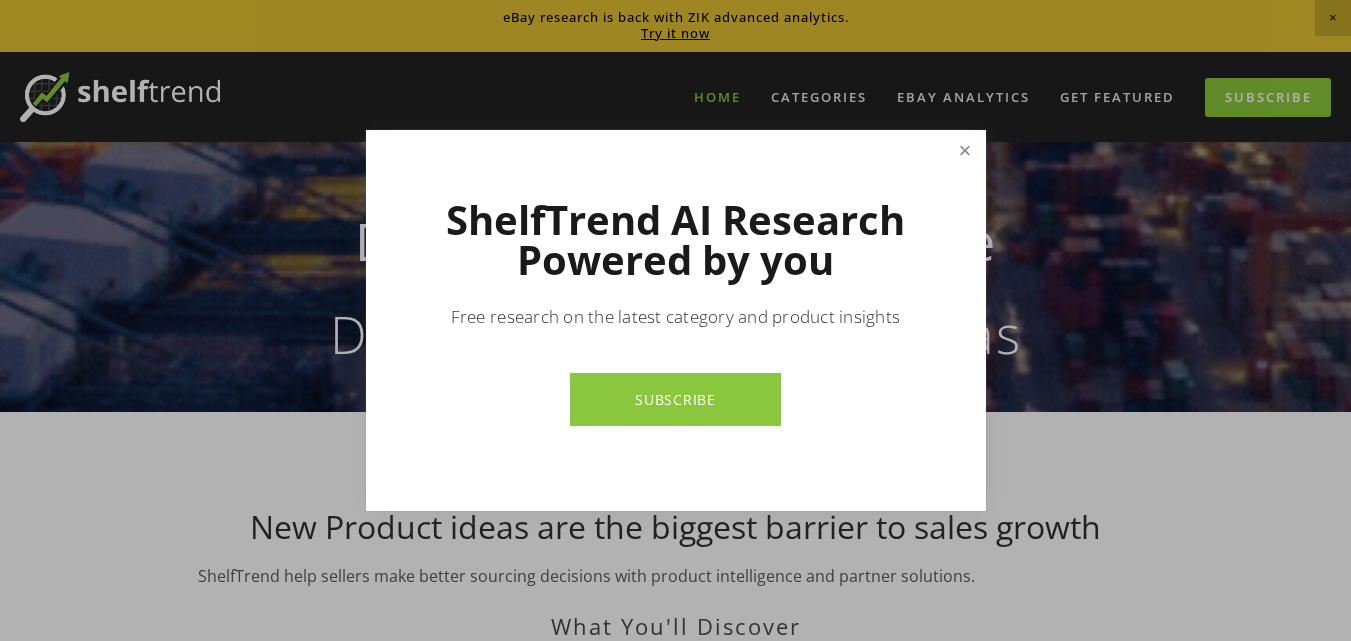 click at bounding box center [964, 150] 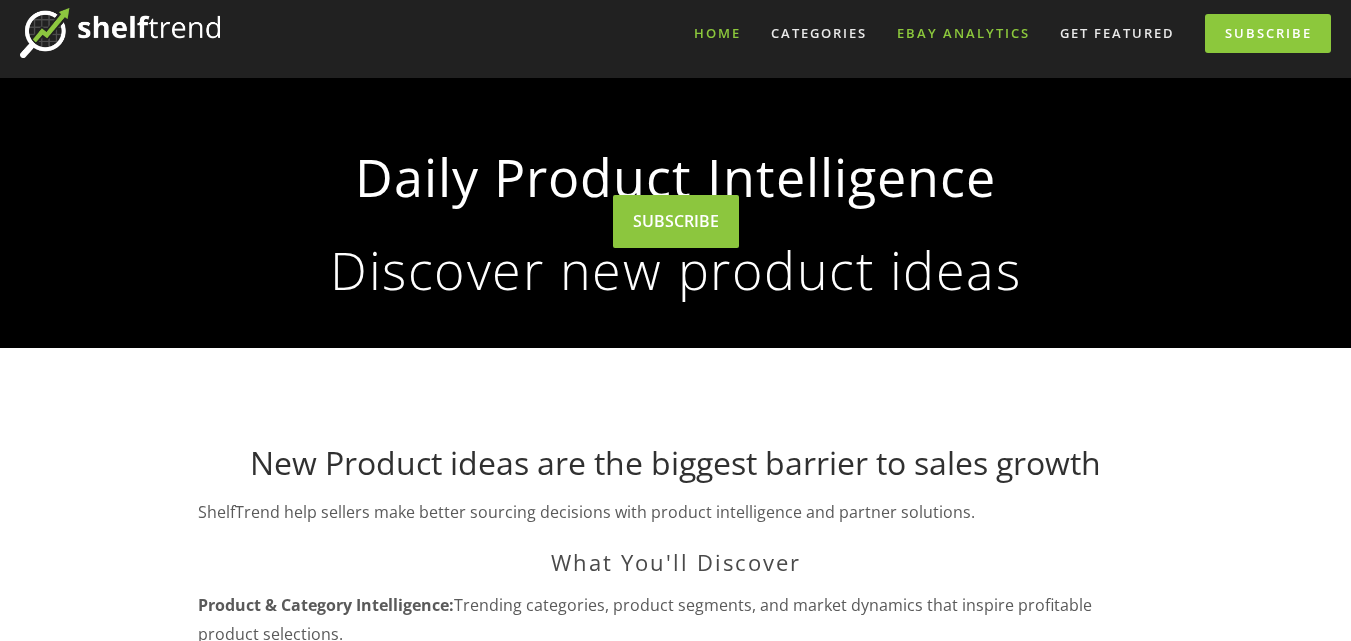 scroll, scrollTop: 0, scrollLeft: 0, axis: both 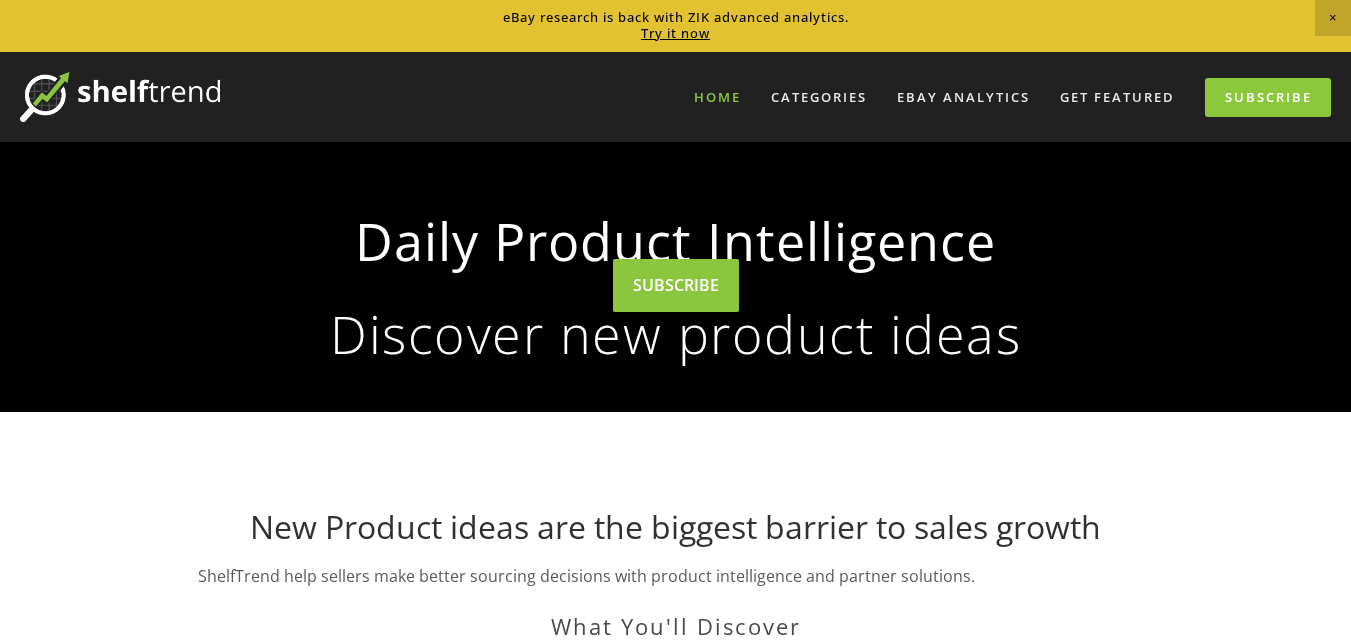 click on "Home" at bounding box center [717, 97] 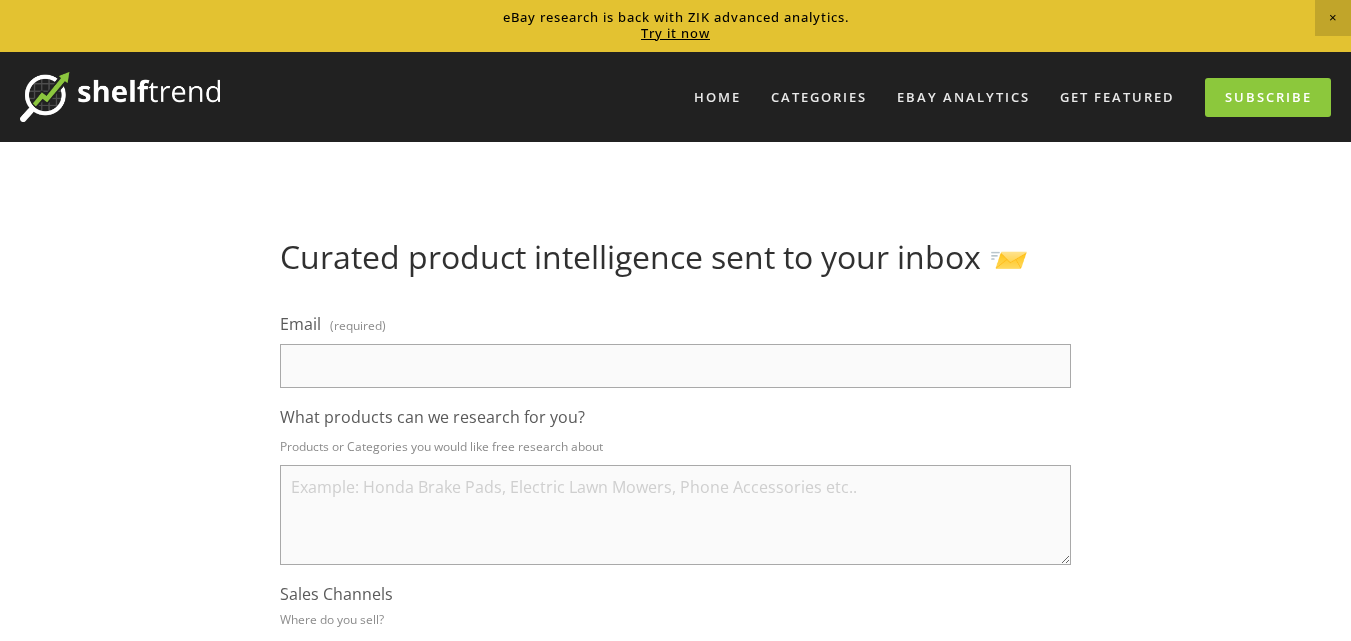 scroll, scrollTop: 0, scrollLeft: 0, axis: both 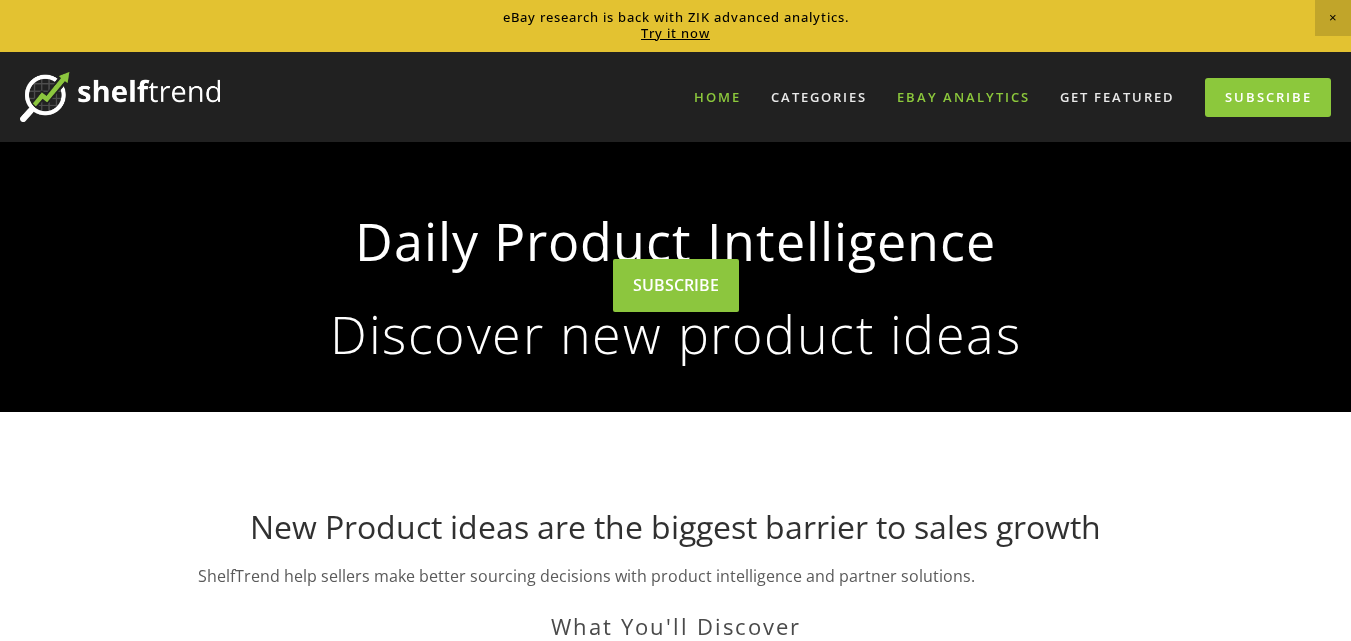 click on "eBay Analytics" at bounding box center [963, 97] 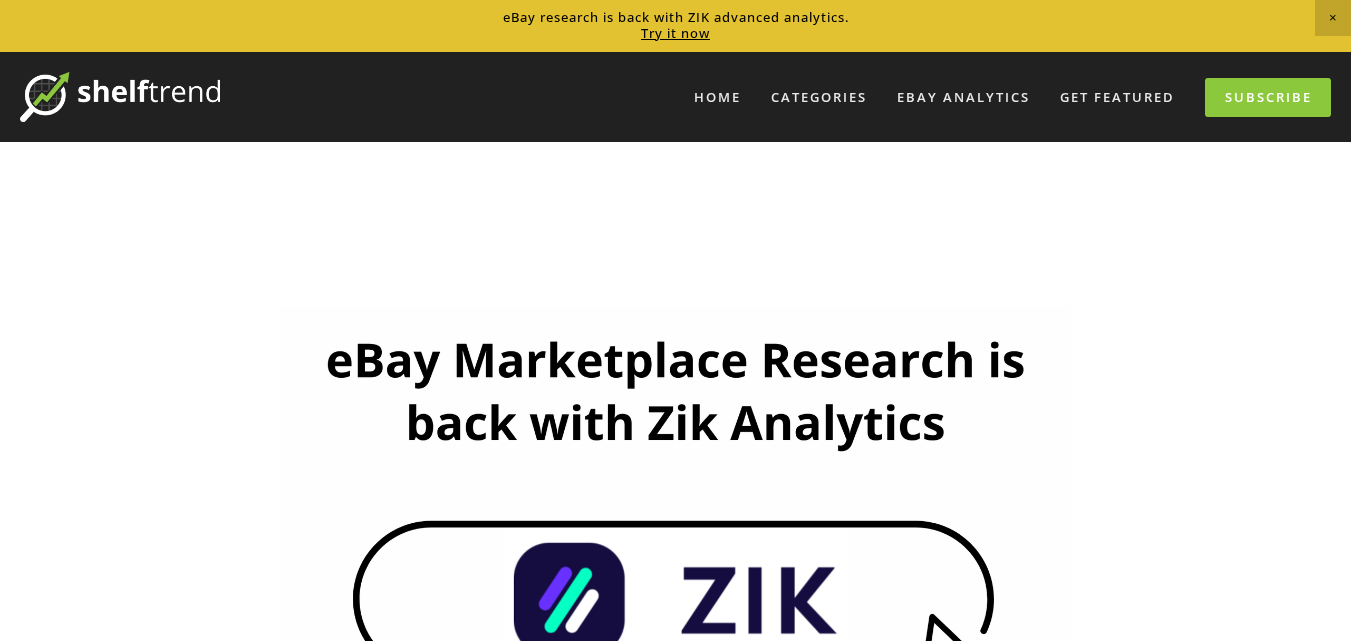 scroll, scrollTop: 0, scrollLeft: 0, axis: both 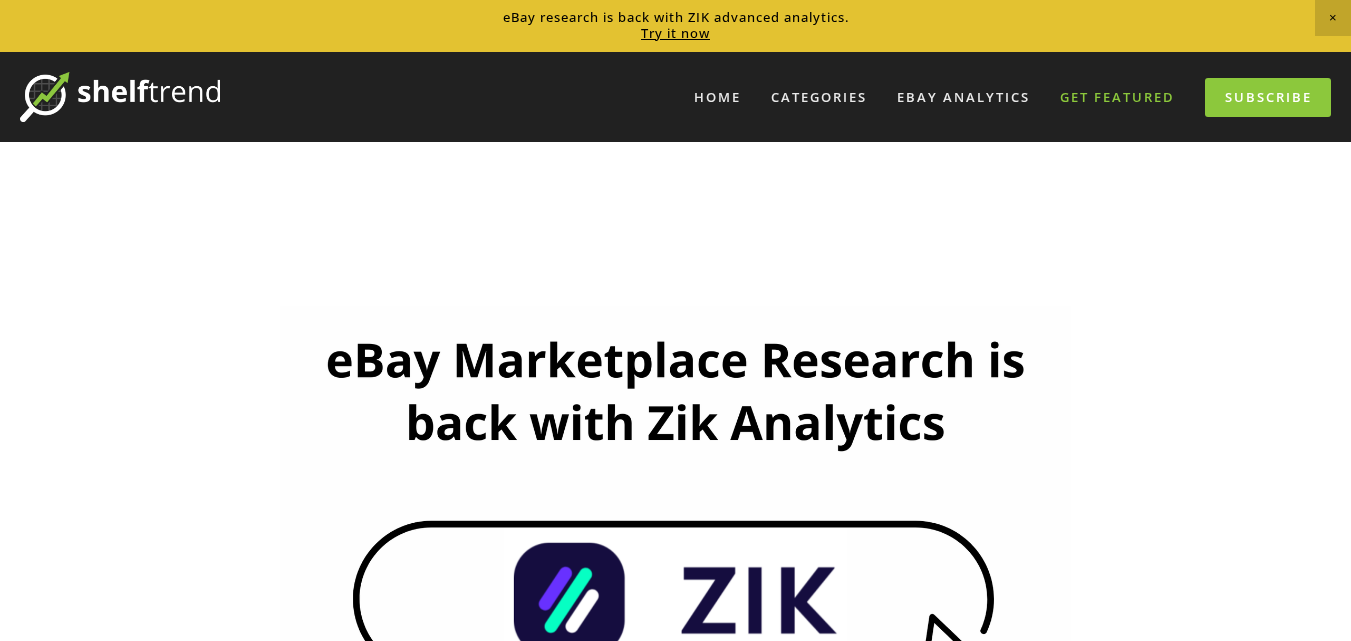 click on "Get Featured" at bounding box center (1117, 97) 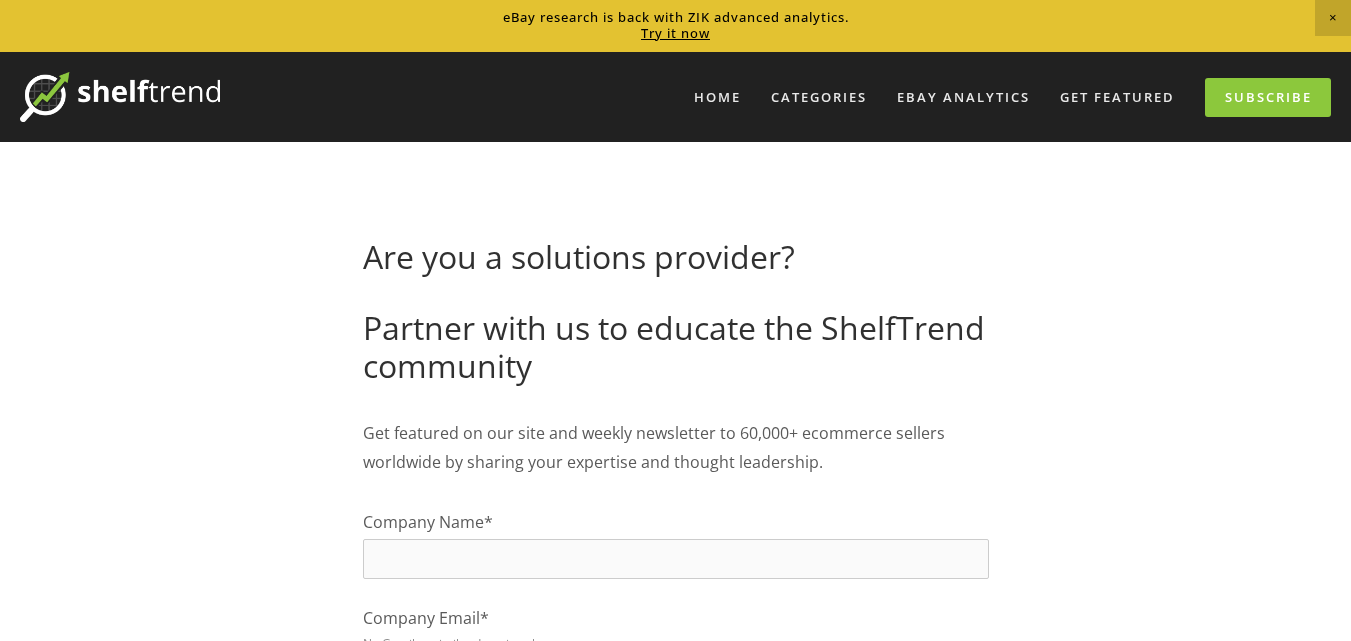 scroll, scrollTop: 0, scrollLeft: 0, axis: both 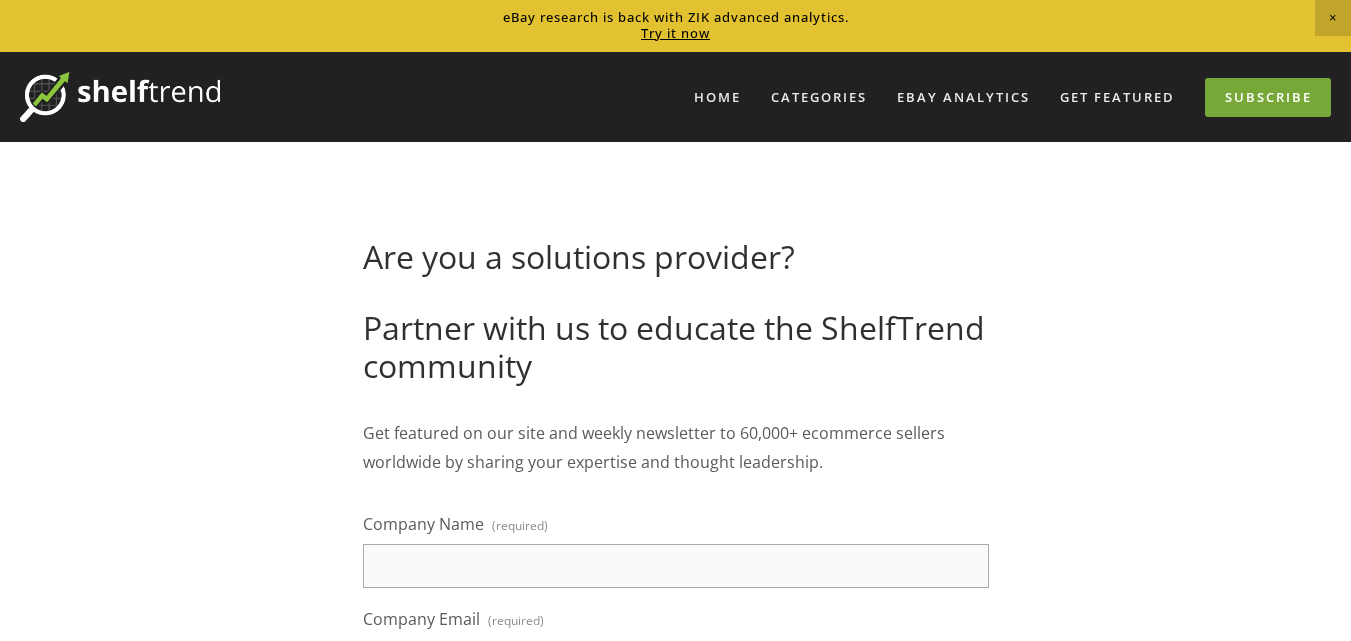click on "Subscribe" at bounding box center [1268, 97] 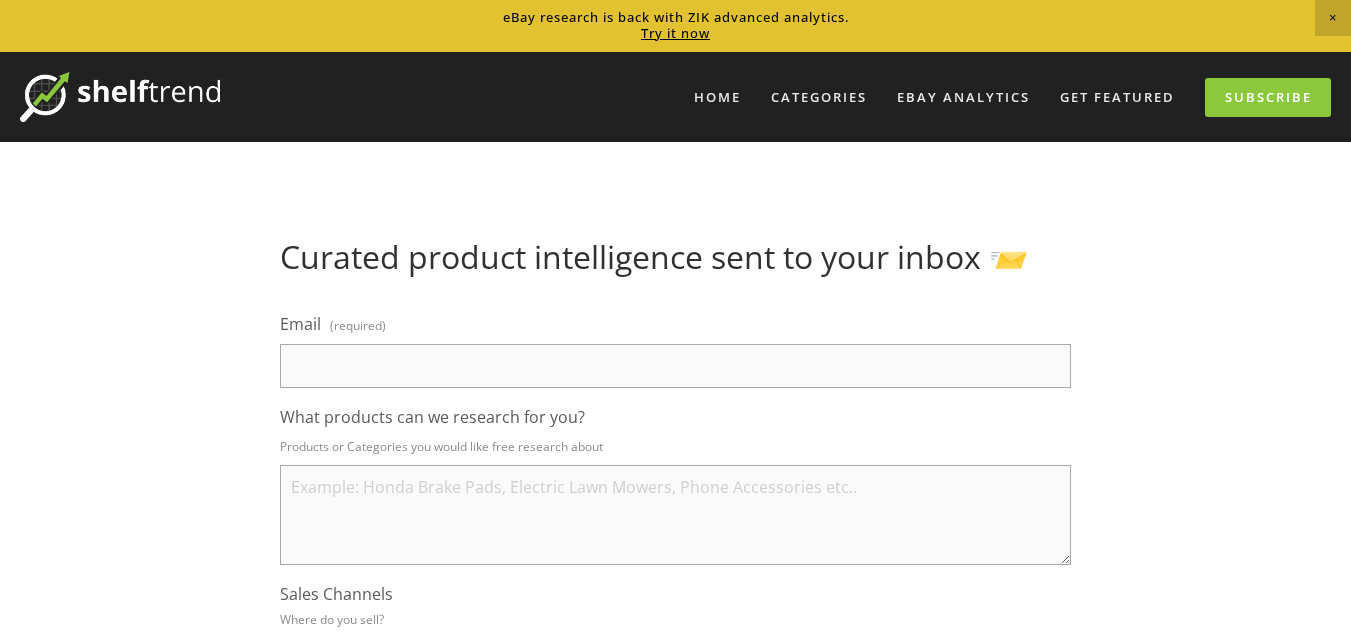 scroll, scrollTop: 0, scrollLeft: 0, axis: both 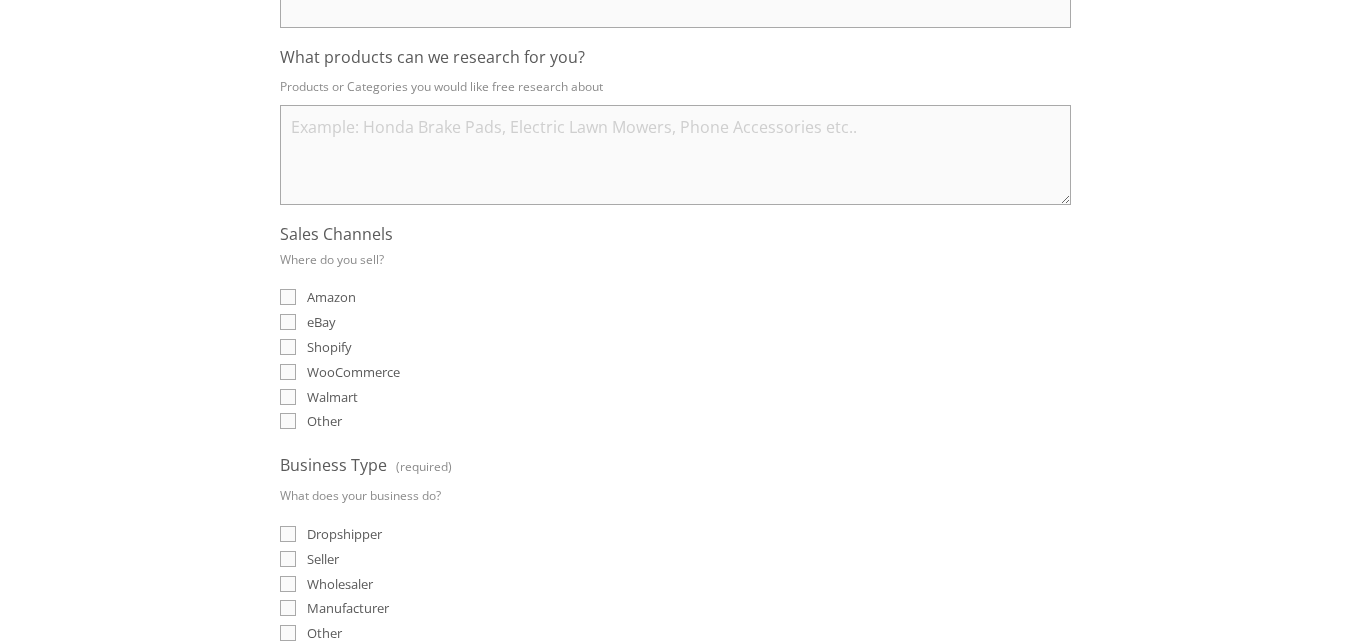 click on "eBay" at bounding box center (288, 322) 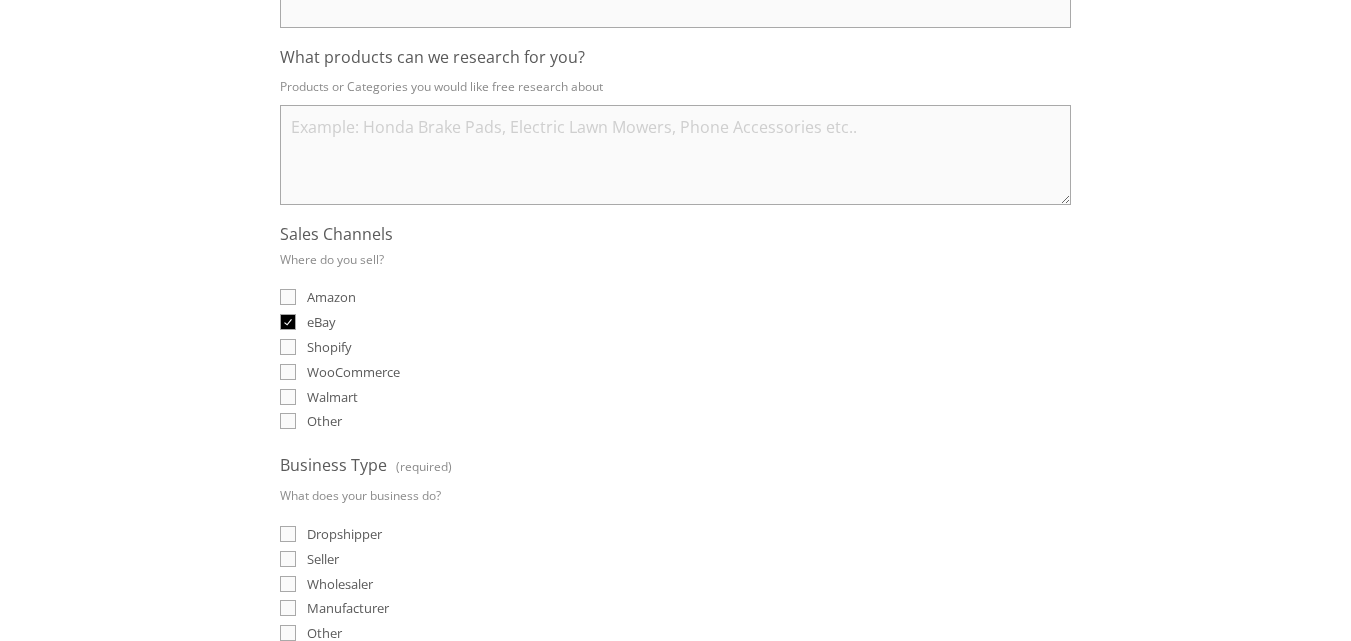 checkbox on "true" 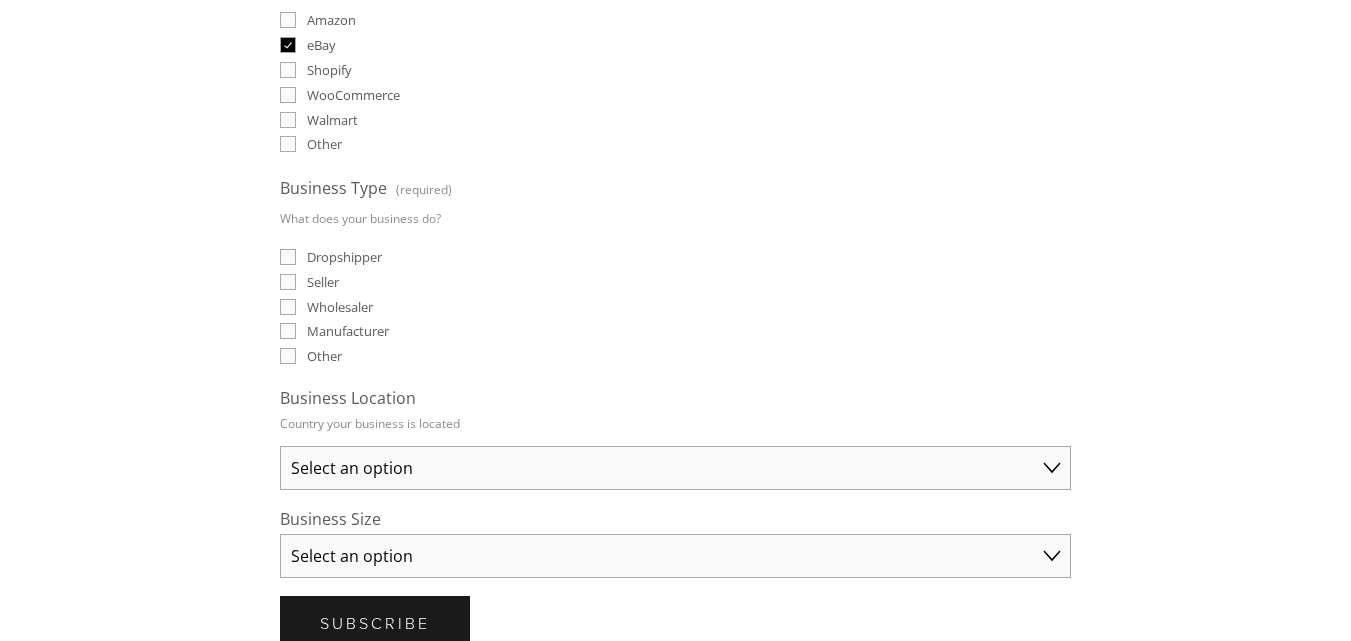 scroll, scrollTop: 640, scrollLeft: 0, axis: vertical 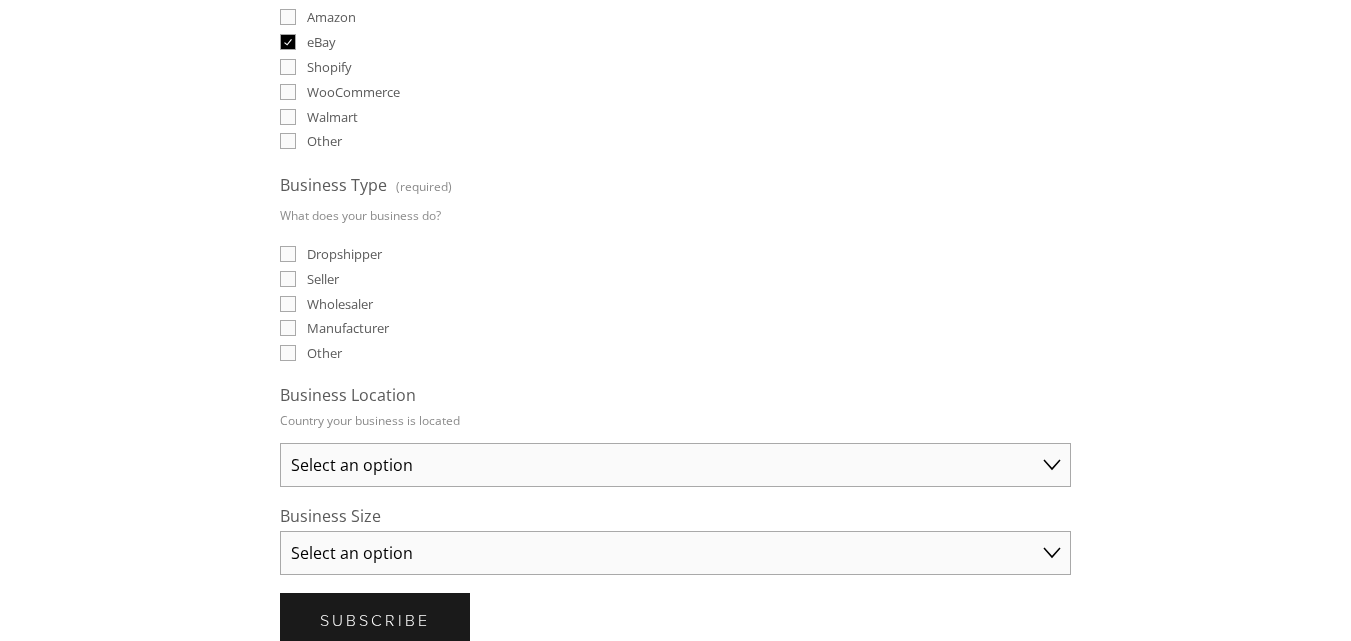 click on "Dropshipper" at bounding box center (288, 254) 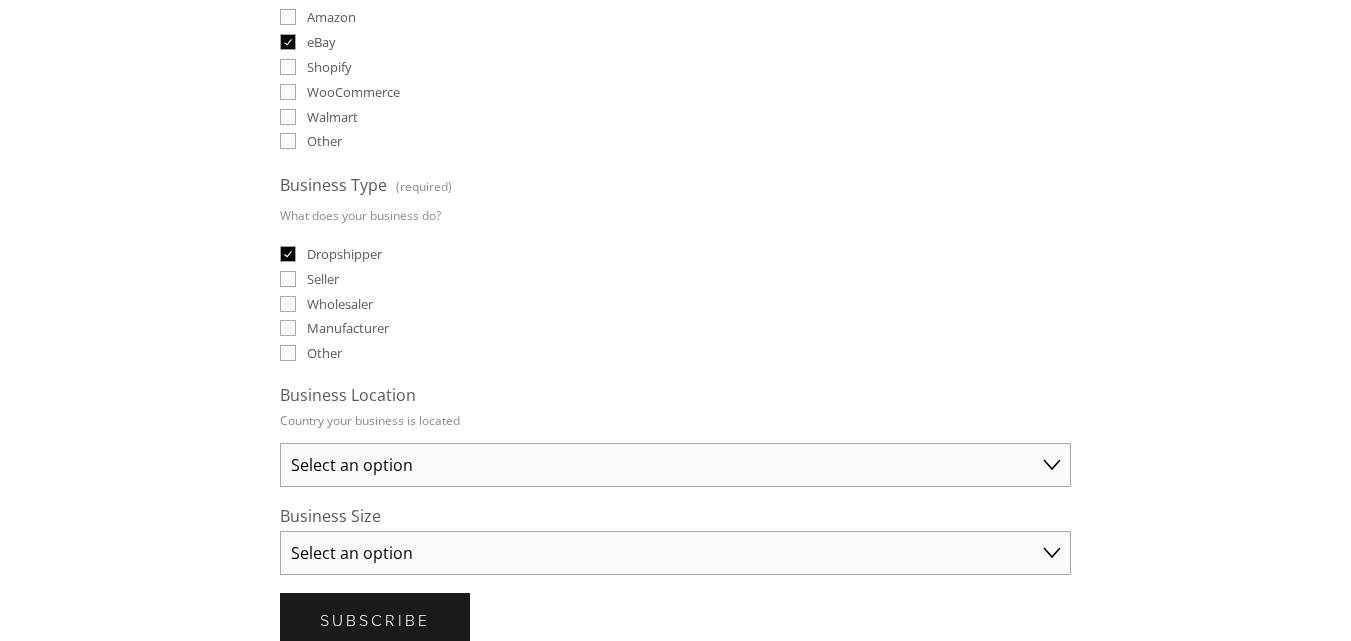 checkbox on "true" 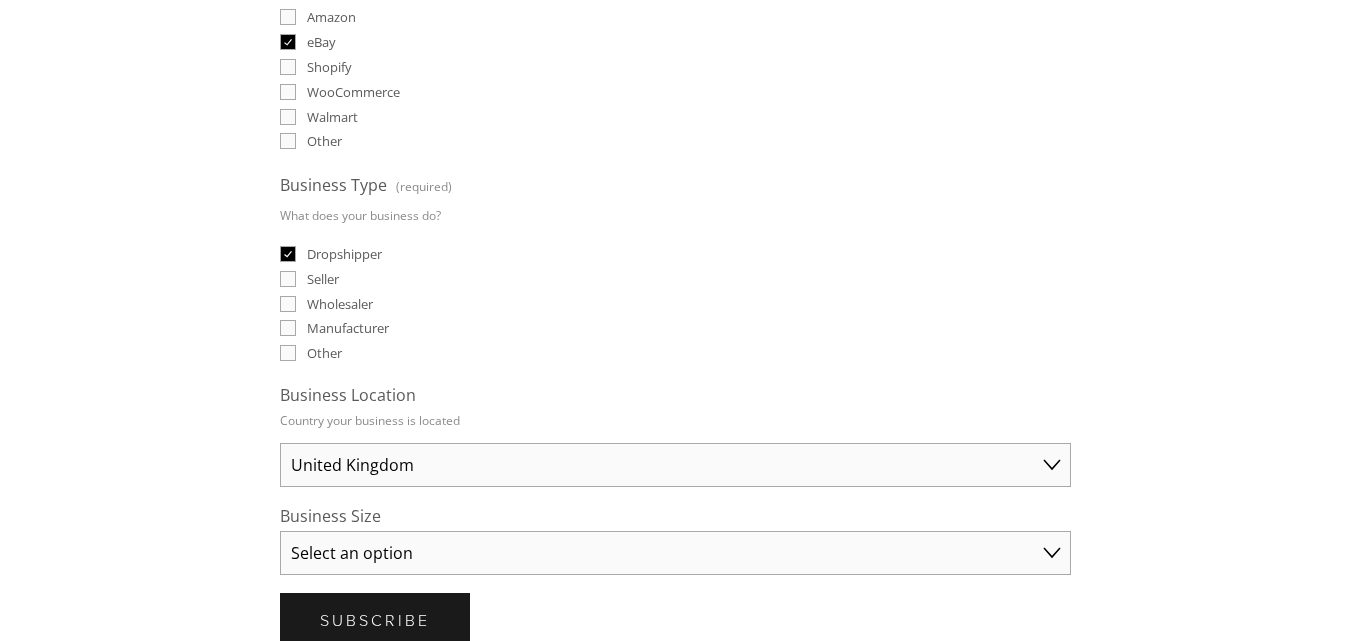 click on "Select an option Australia United States United Kingdom China Japan Germany Canada Other" at bounding box center (675, 465) 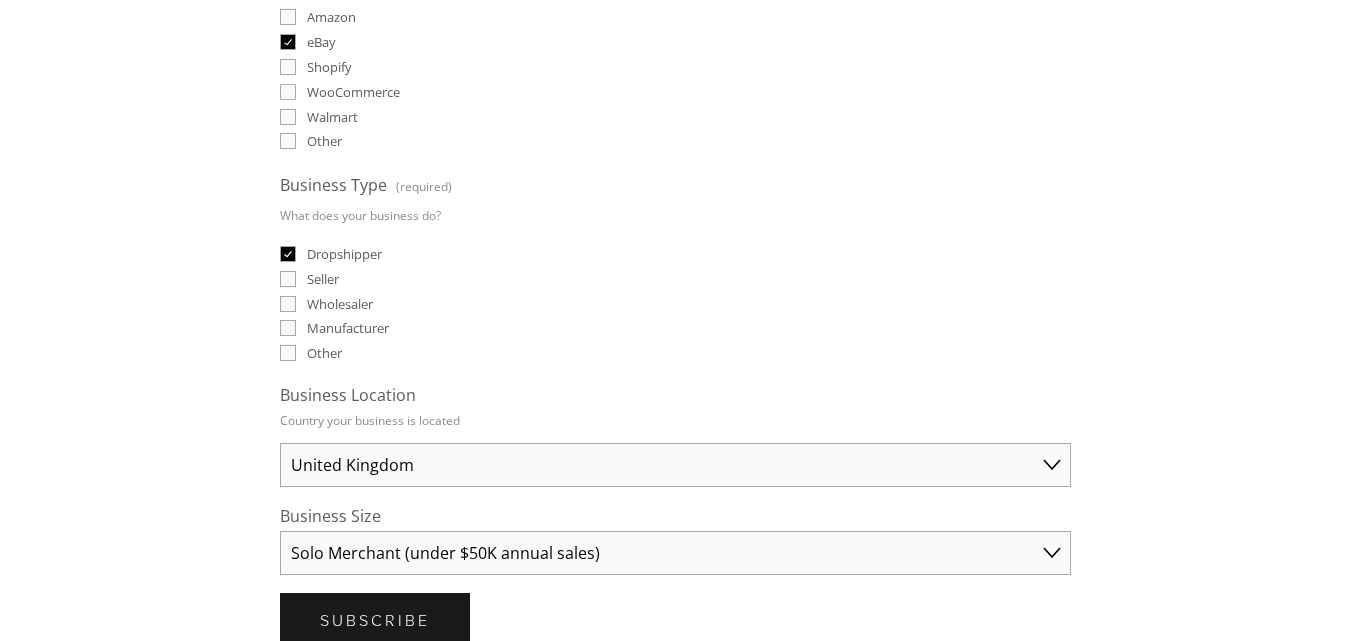 click on "Select an option Solo Merchant (under $50K annual sales) Small Business ($50K - $250K annual sales) Established Business (Over $250K annual sales)" at bounding box center (675, 553) 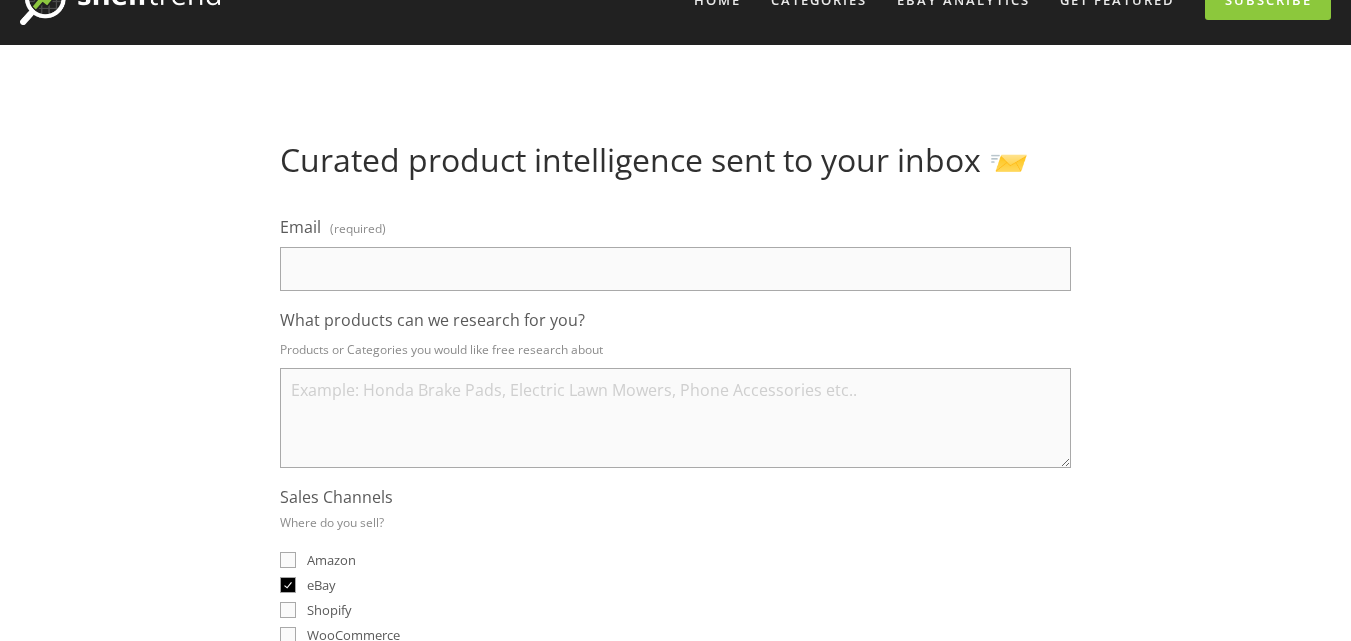 scroll, scrollTop: 80, scrollLeft: 0, axis: vertical 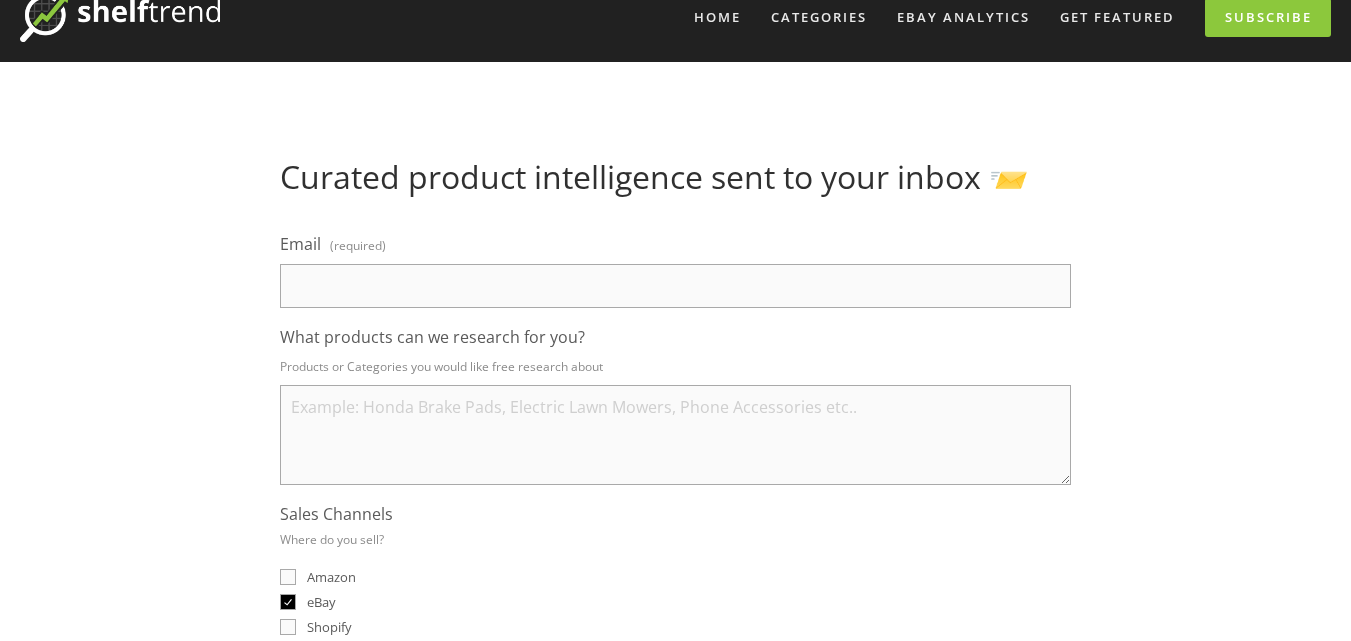 click on "Email (required)" at bounding box center (675, 286) 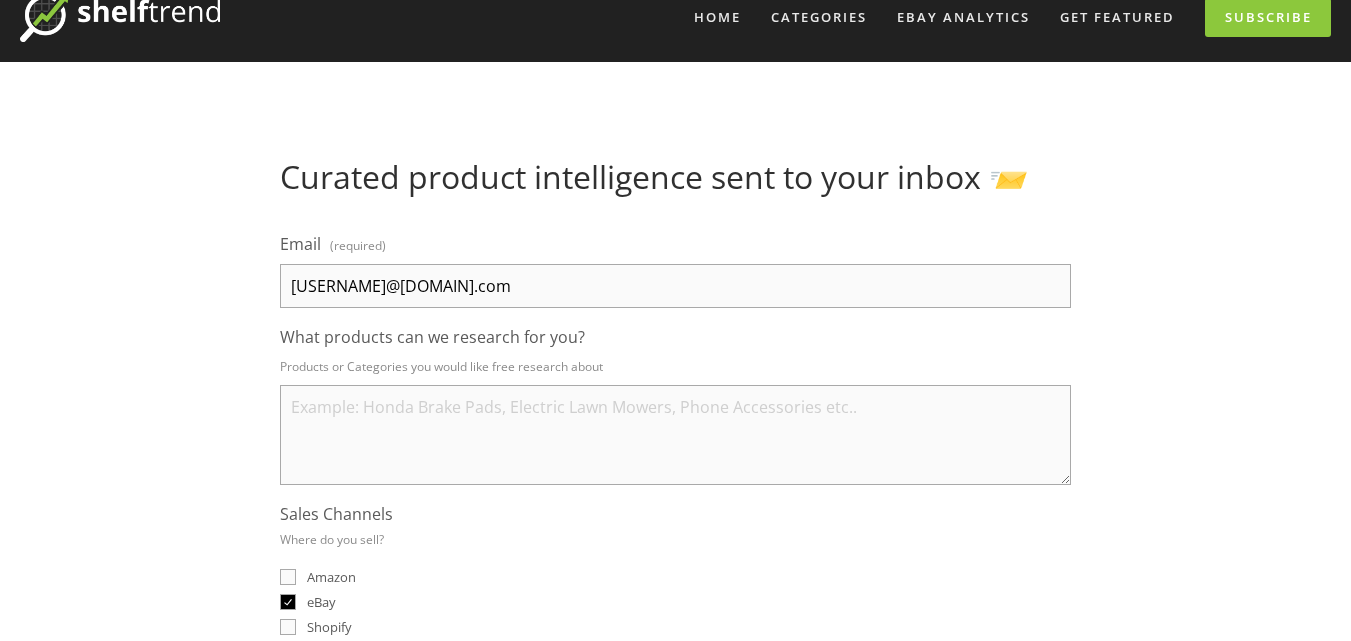 type on "[USERNAME]@[DOMAIN].com" 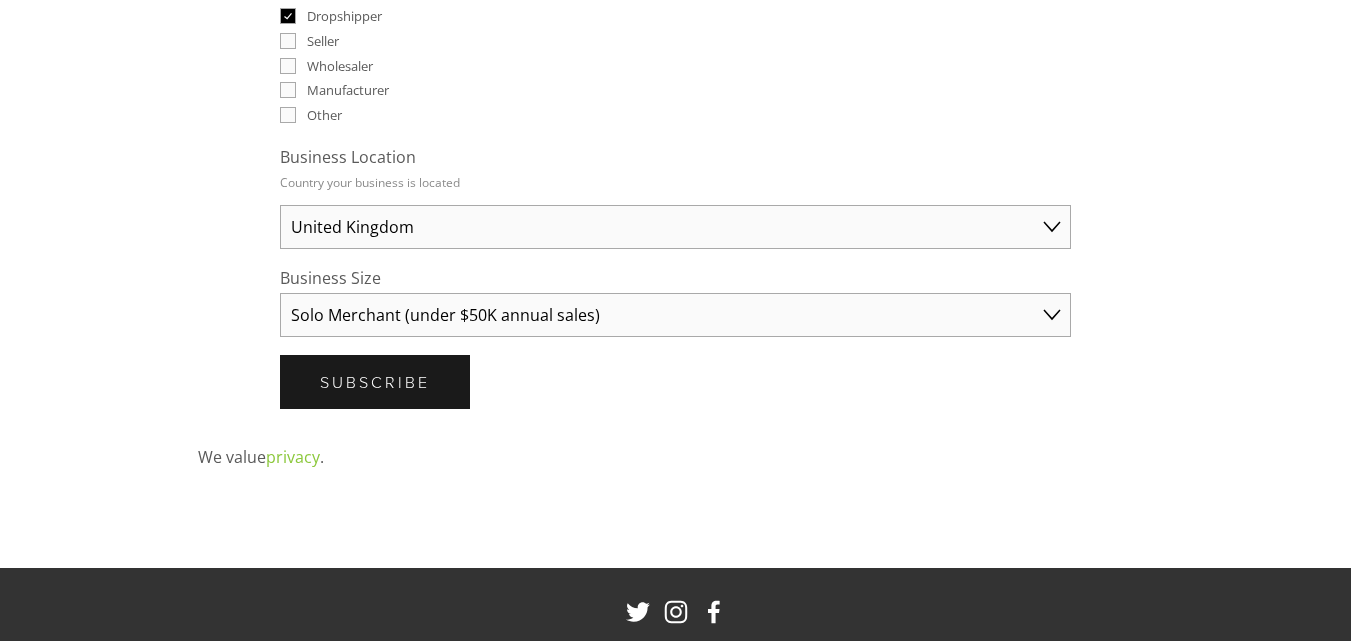 scroll, scrollTop: 880, scrollLeft: 0, axis: vertical 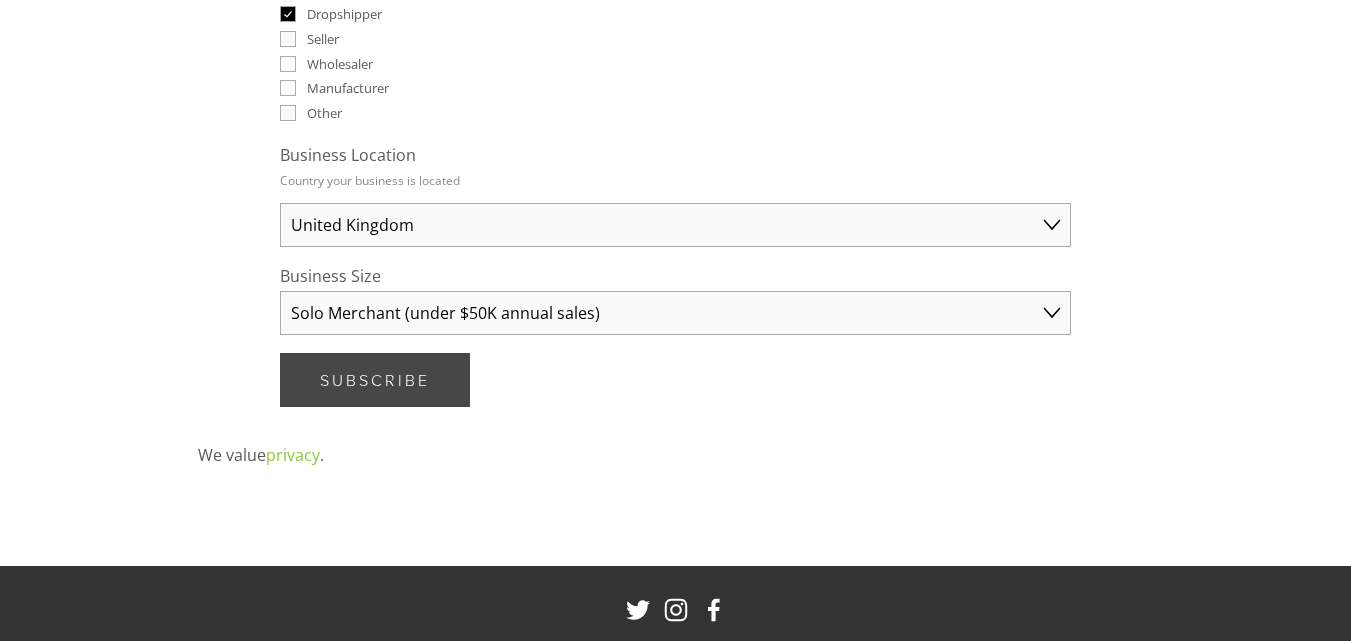 type on "electronics, fashion, home and garden, health and beauty, fitness, sports goods" 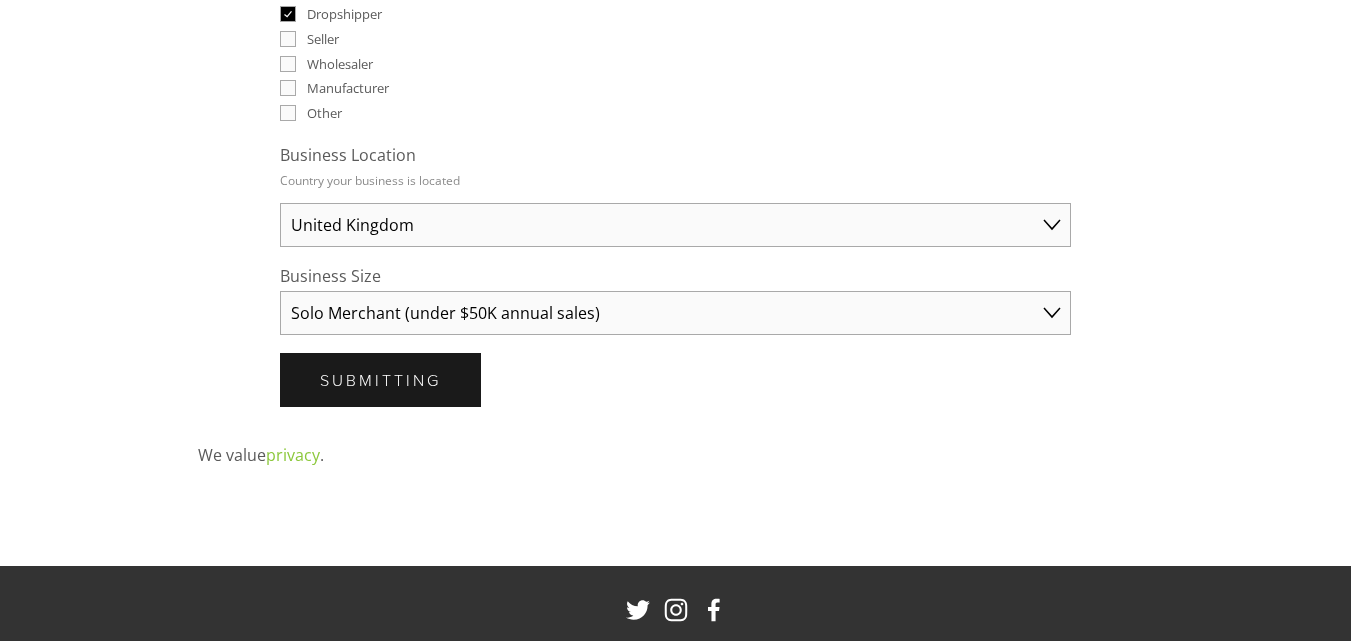 scroll, scrollTop: 63, scrollLeft: 0, axis: vertical 